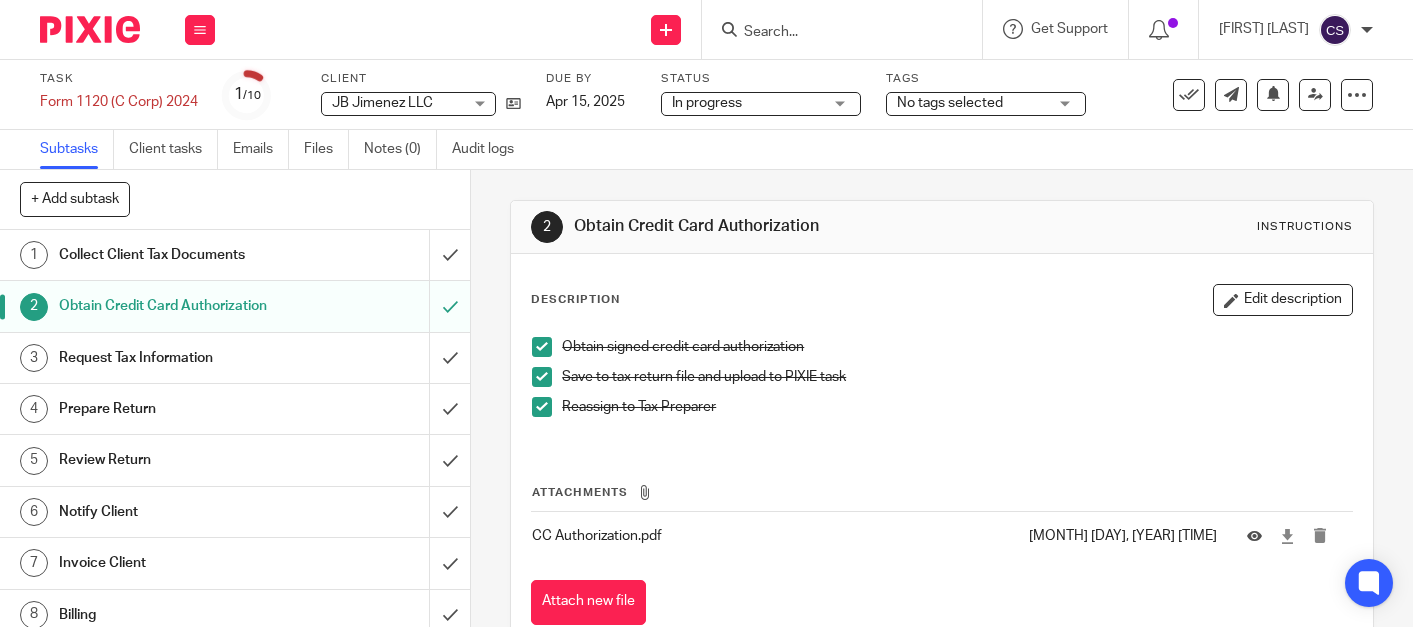 scroll, scrollTop: 0, scrollLeft: 0, axis: both 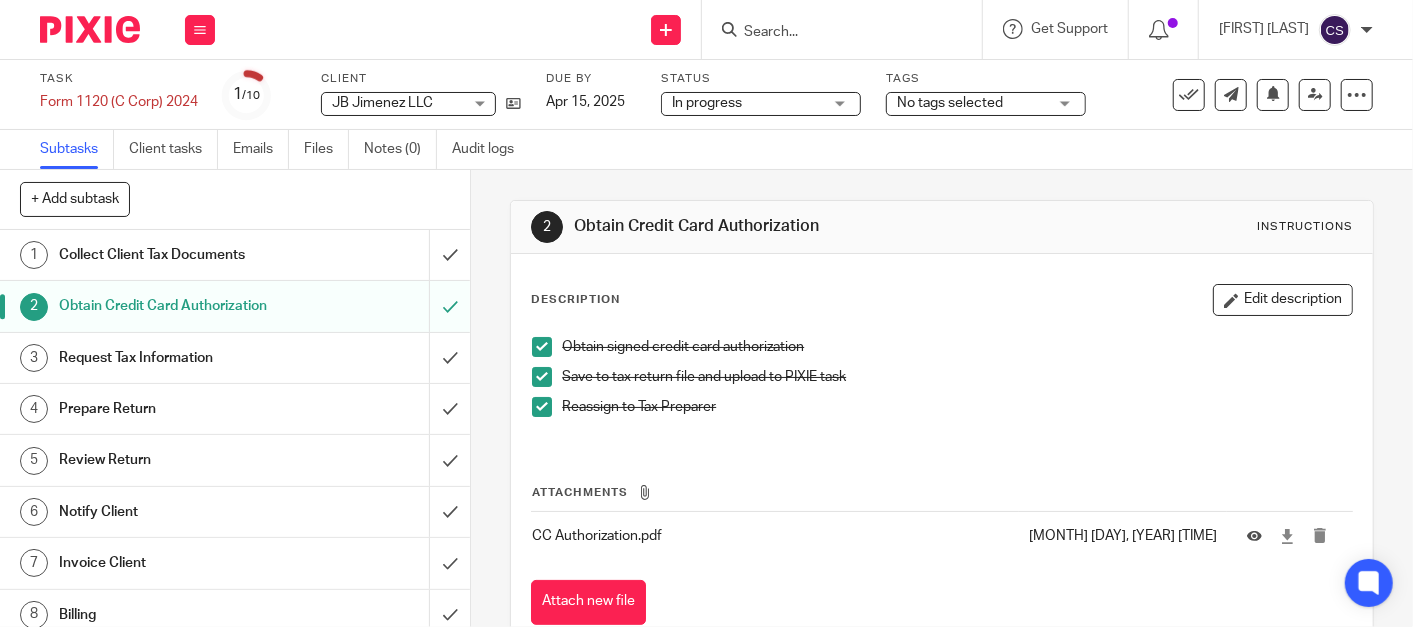 click at bounding box center [832, 33] 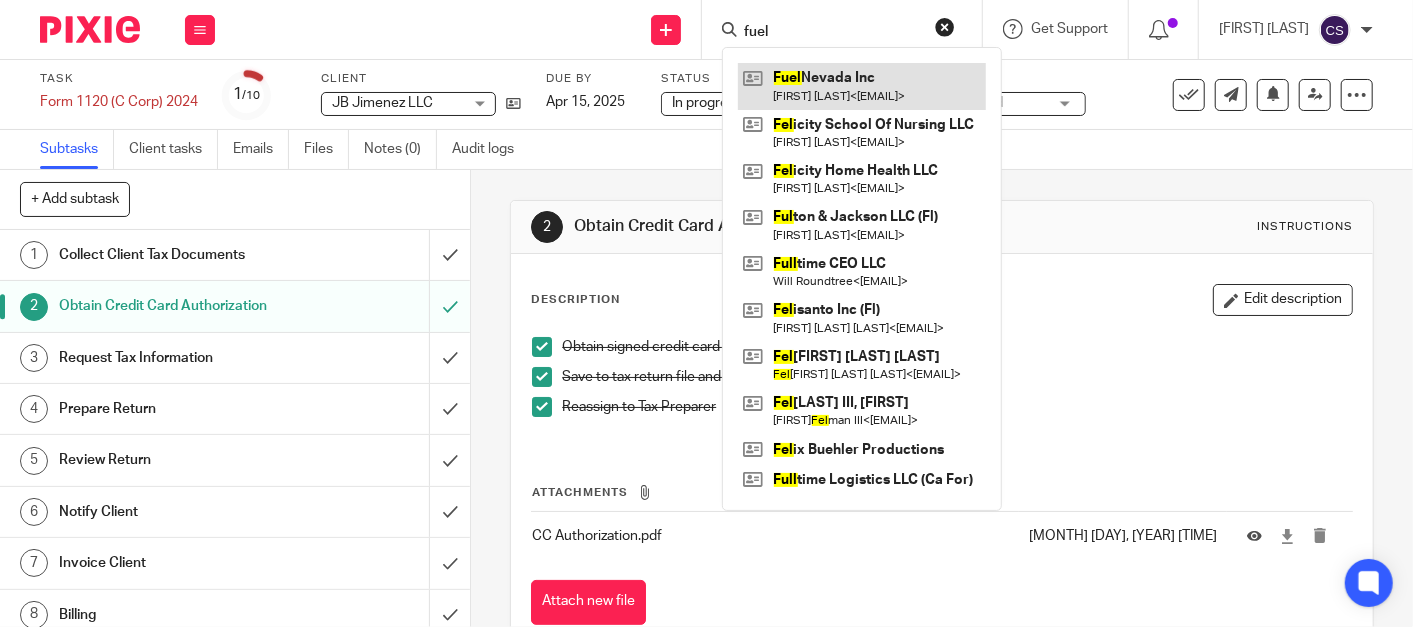 type on "fuel" 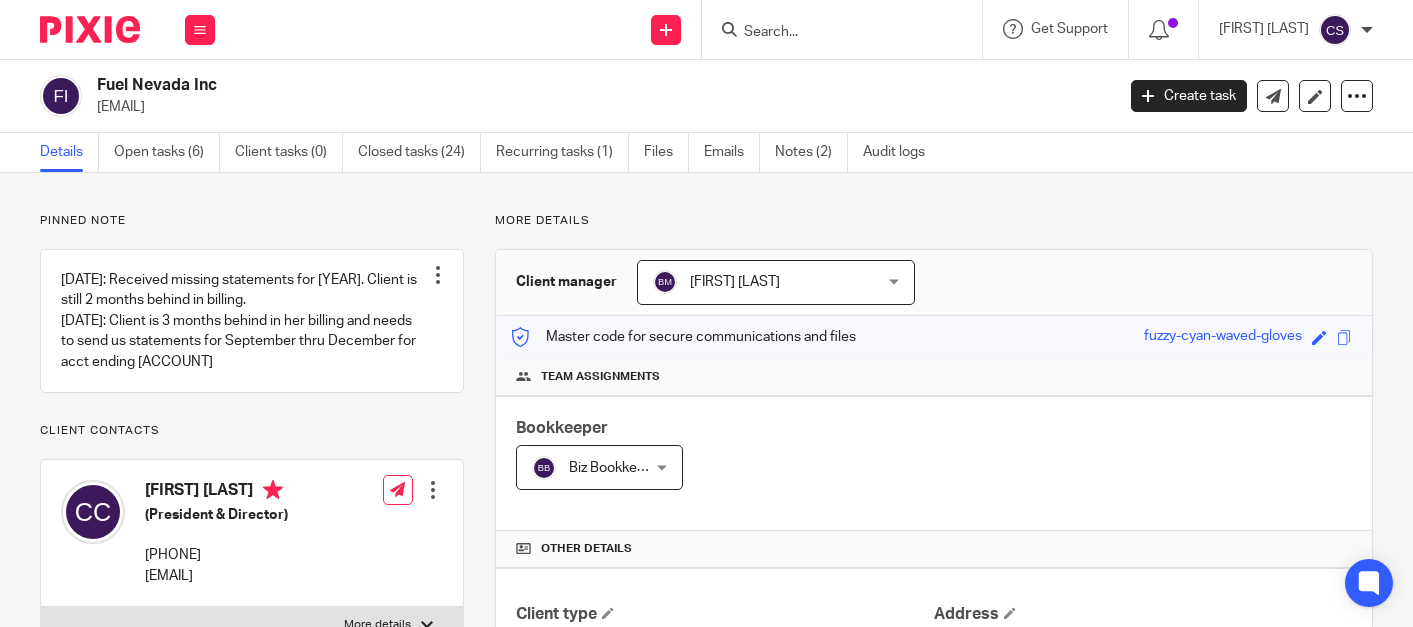 scroll, scrollTop: 0, scrollLeft: 0, axis: both 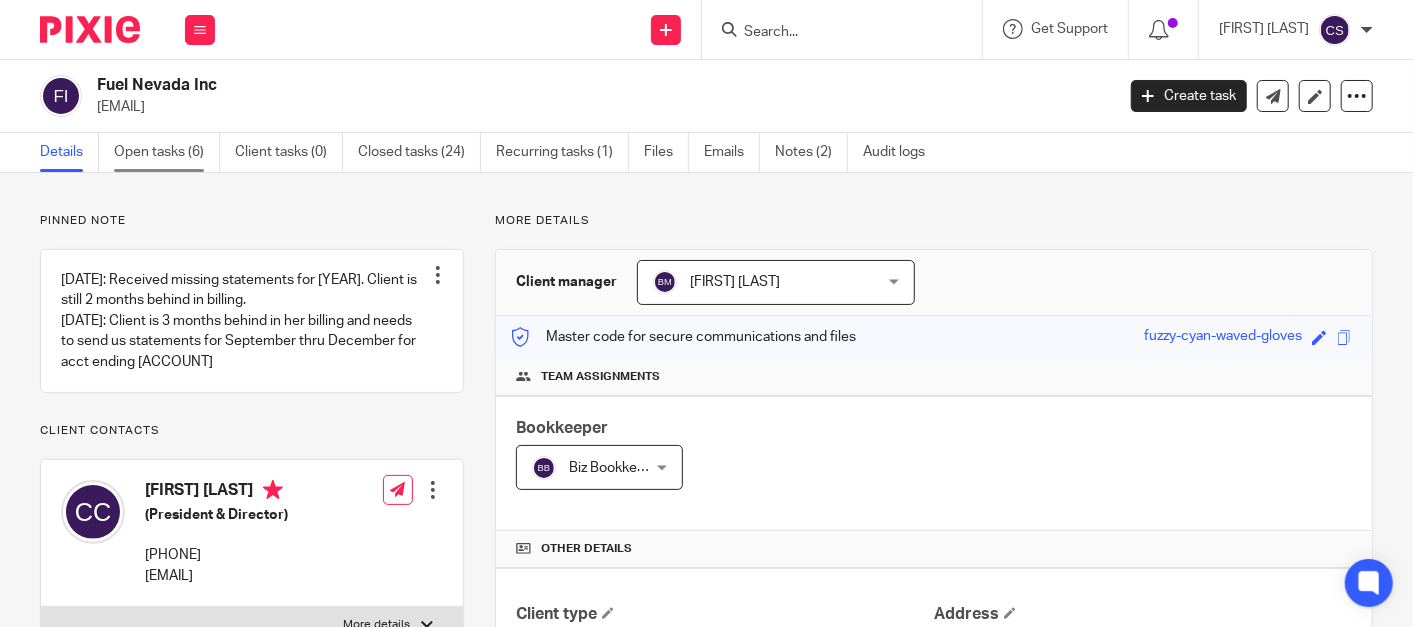 click on "Open tasks (6)" at bounding box center (167, 152) 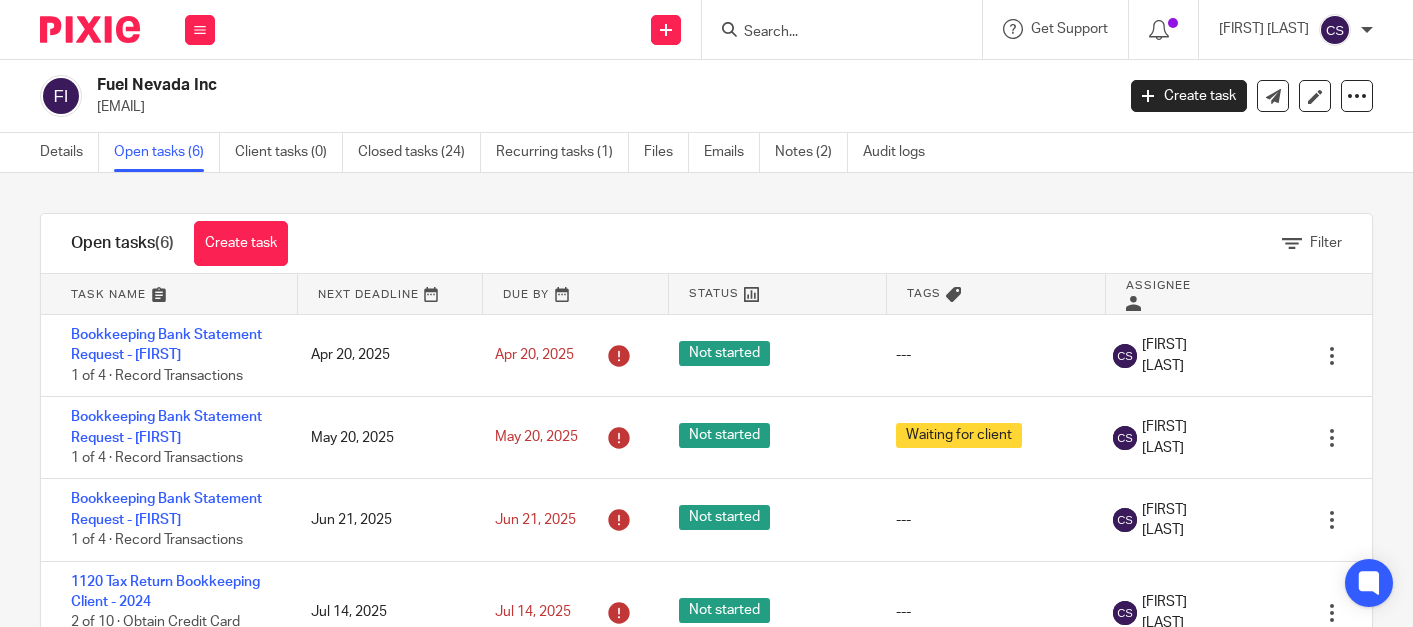 scroll, scrollTop: 0, scrollLeft: 0, axis: both 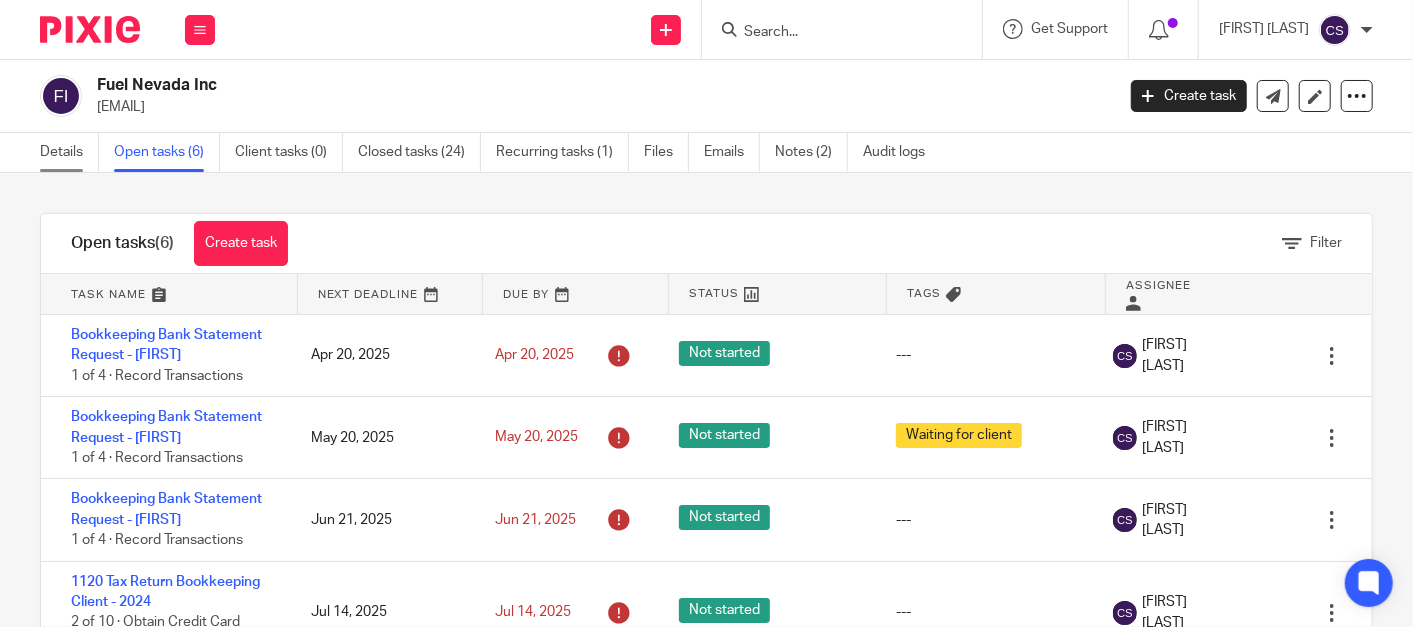 click on "Details" at bounding box center (69, 152) 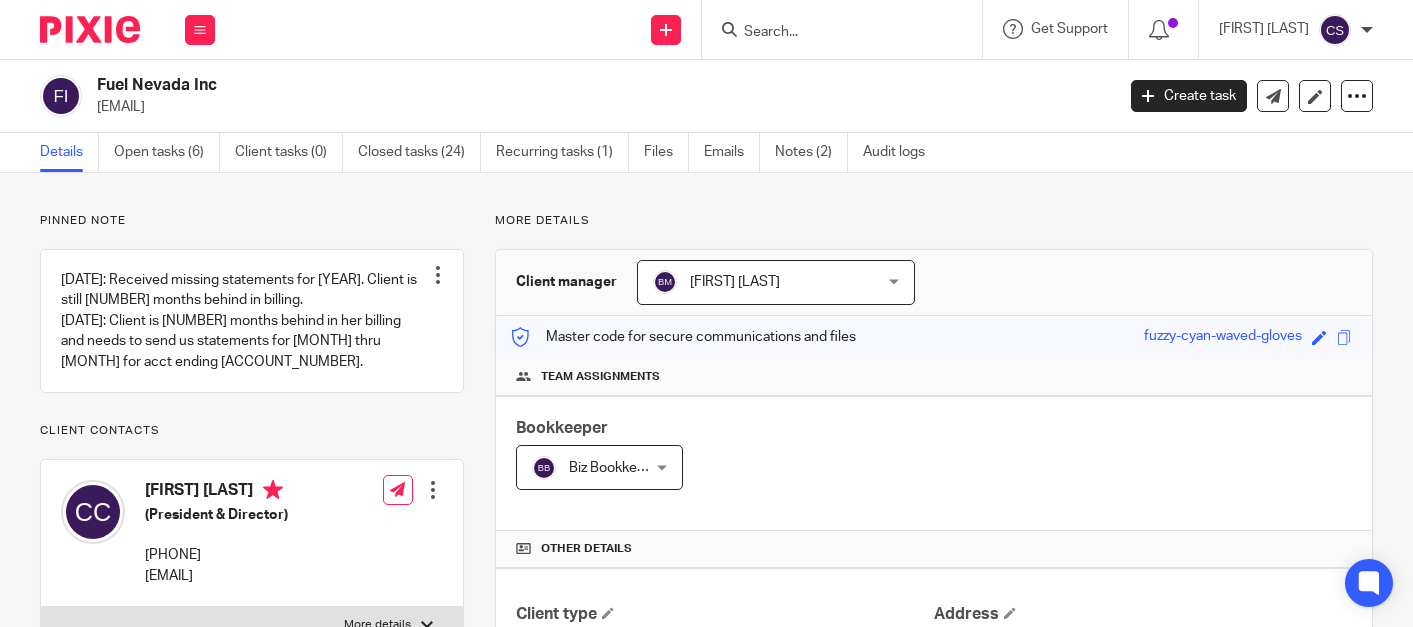 scroll, scrollTop: 0, scrollLeft: 0, axis: both 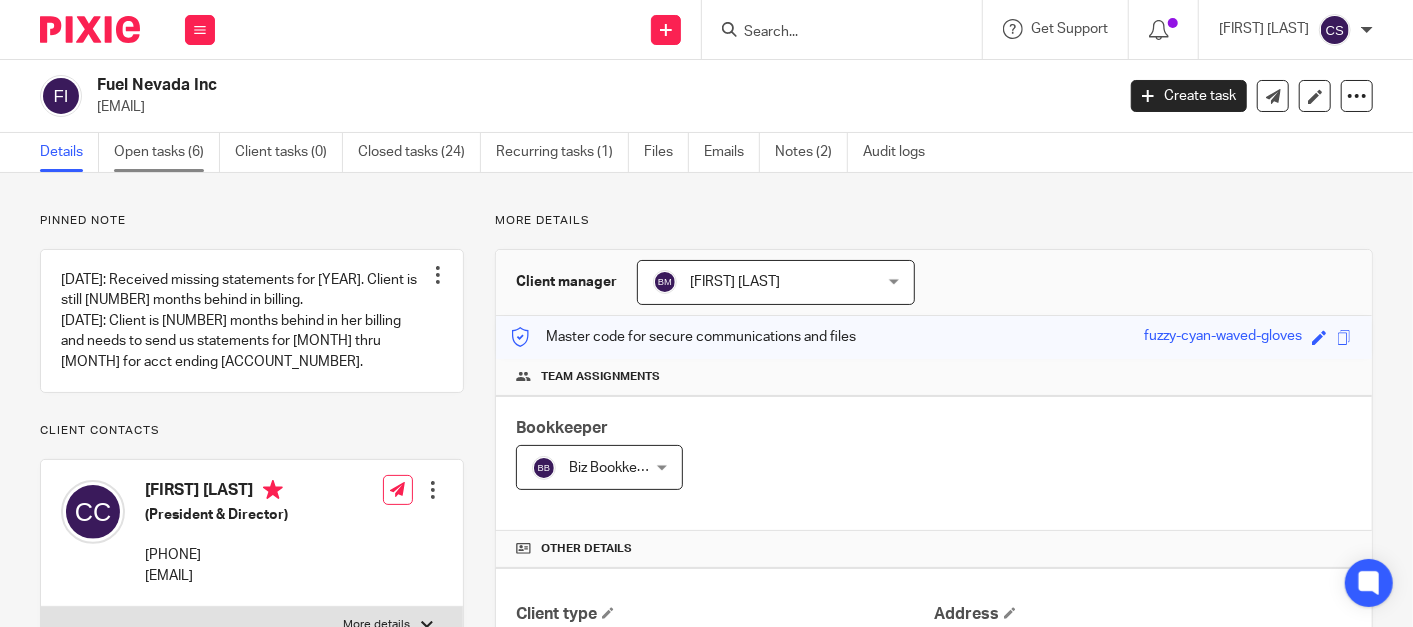 click on "Open tasks (6)" at bounding box center (167, 152) 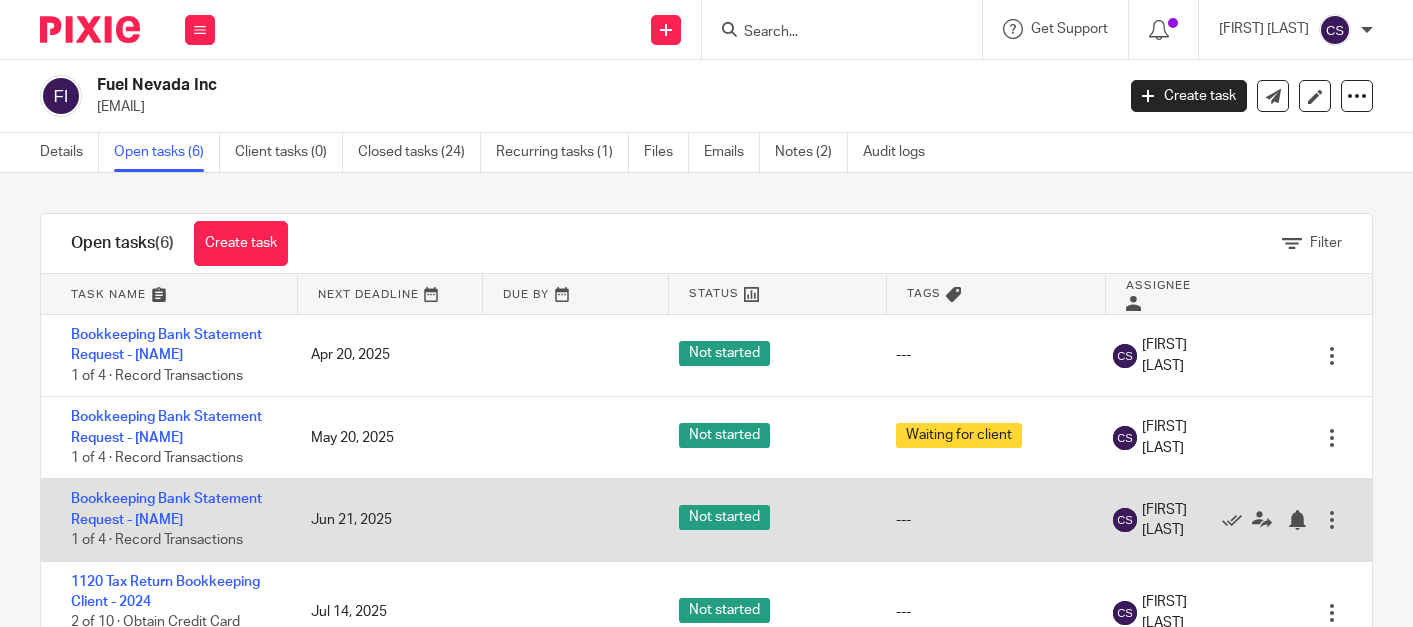 scroll, scrollTop: 0, scrollLeft: 0, axis: both 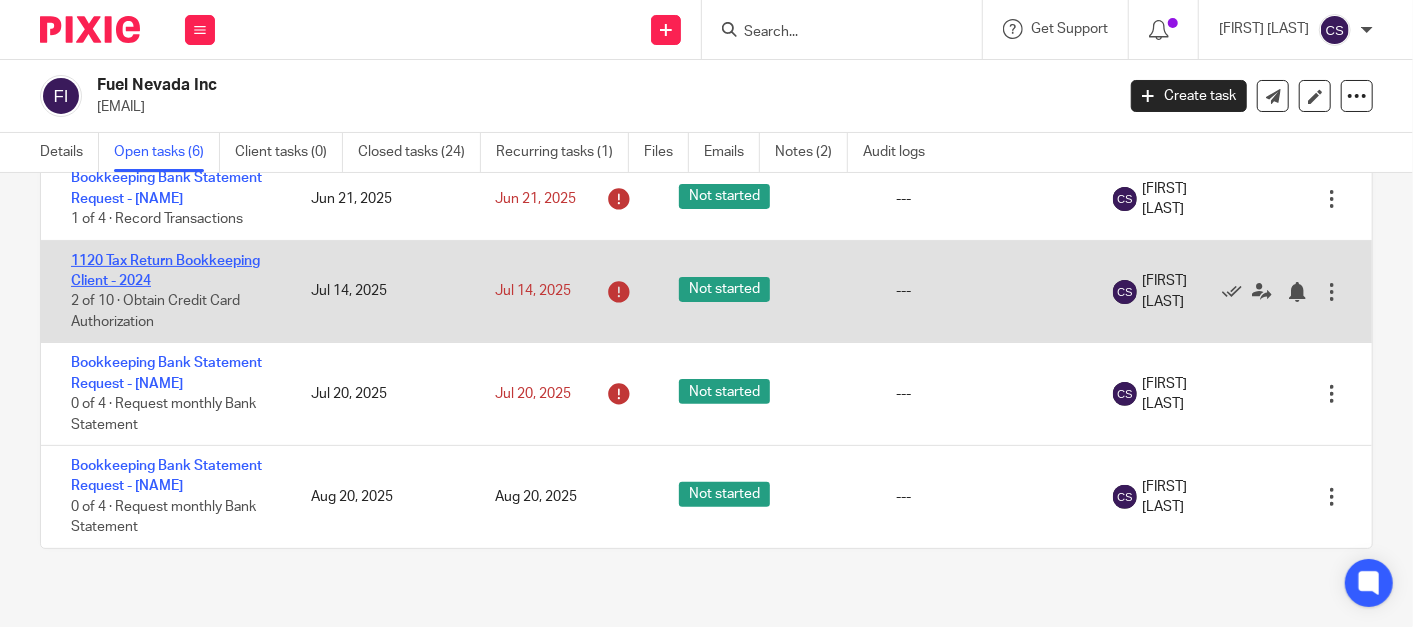 click on "1120 Tax Return Bookkeeping Client - 2024" at bounding box center (165, 271) 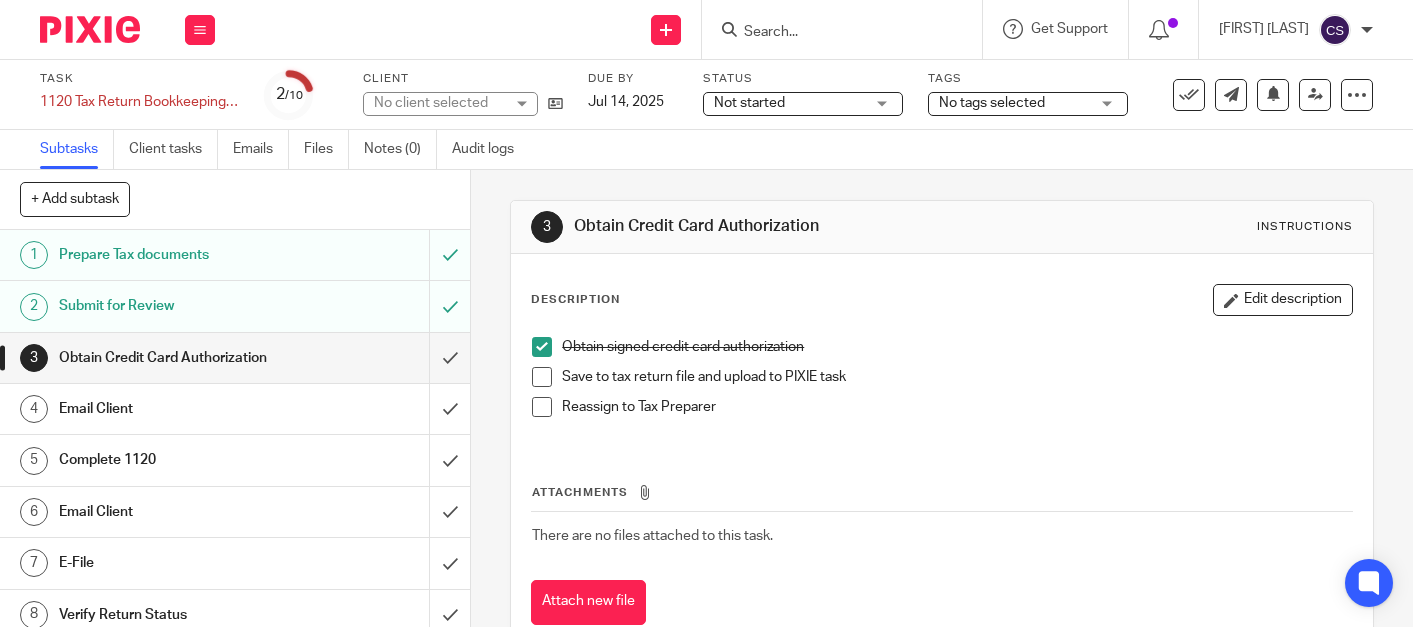scroll, scrollTop: 0, scrollLeft: 0, axis: both 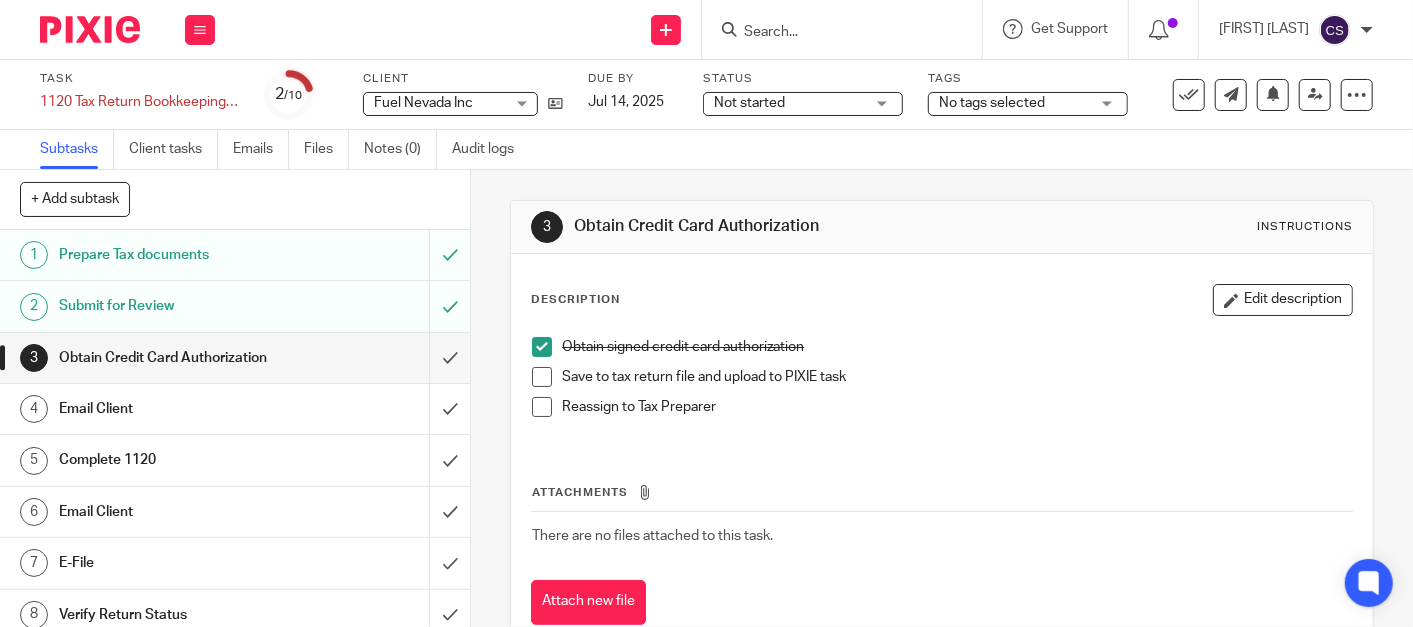 click on "Submit for Review" at bounding box center [176, 306] 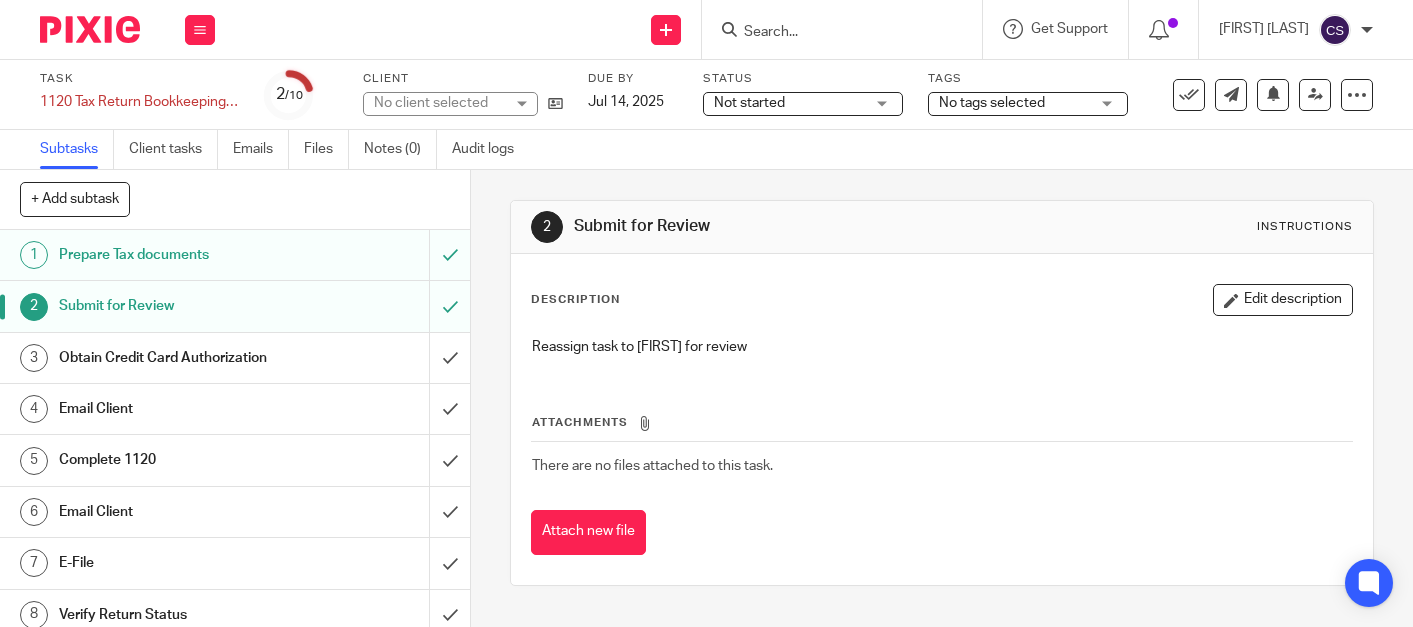 scroll, scrollTop: 0, scrollLeft: 0, axis: both 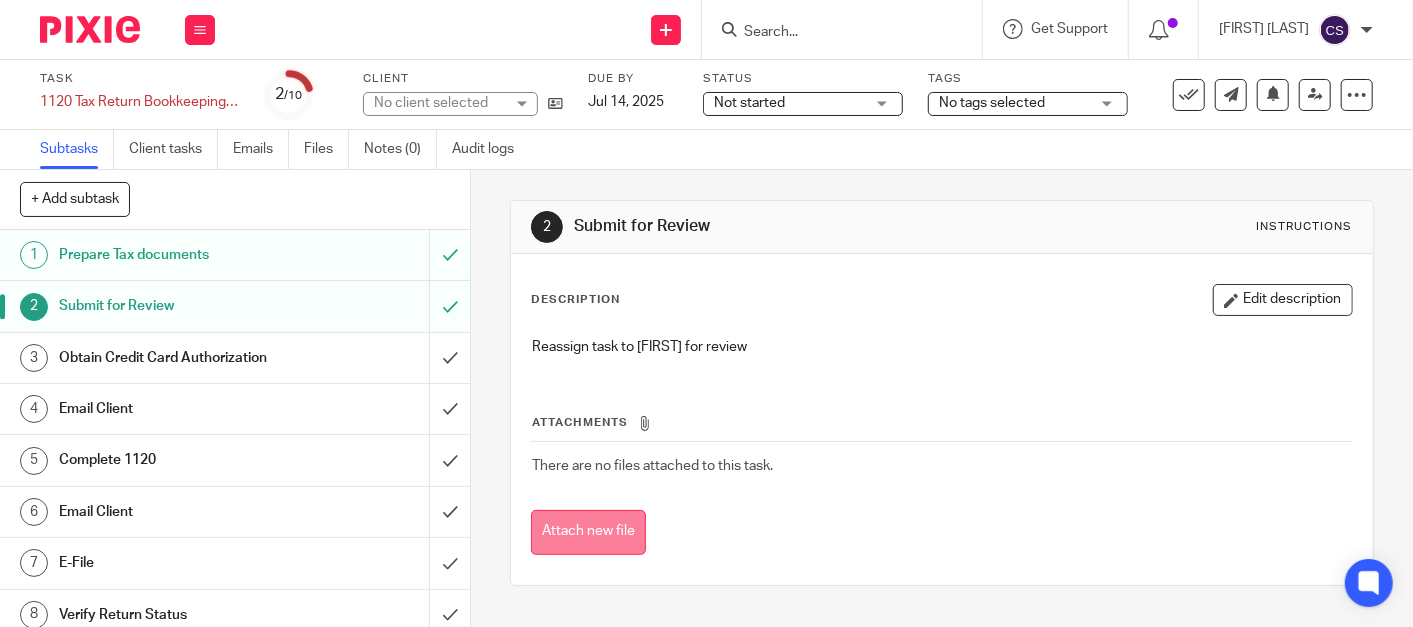 click on "Attach new file" at bounding box center (588, 532) 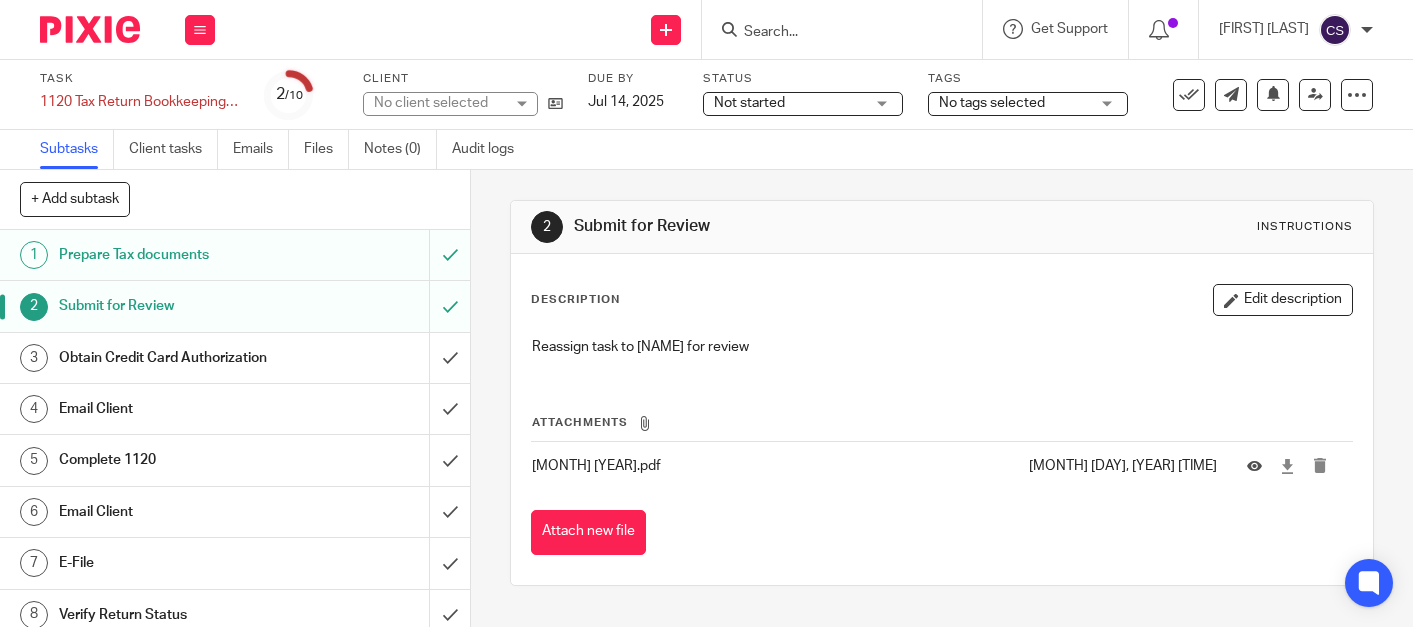 scroll, scrollTop: 0, scrollLeft: 0, axis: both 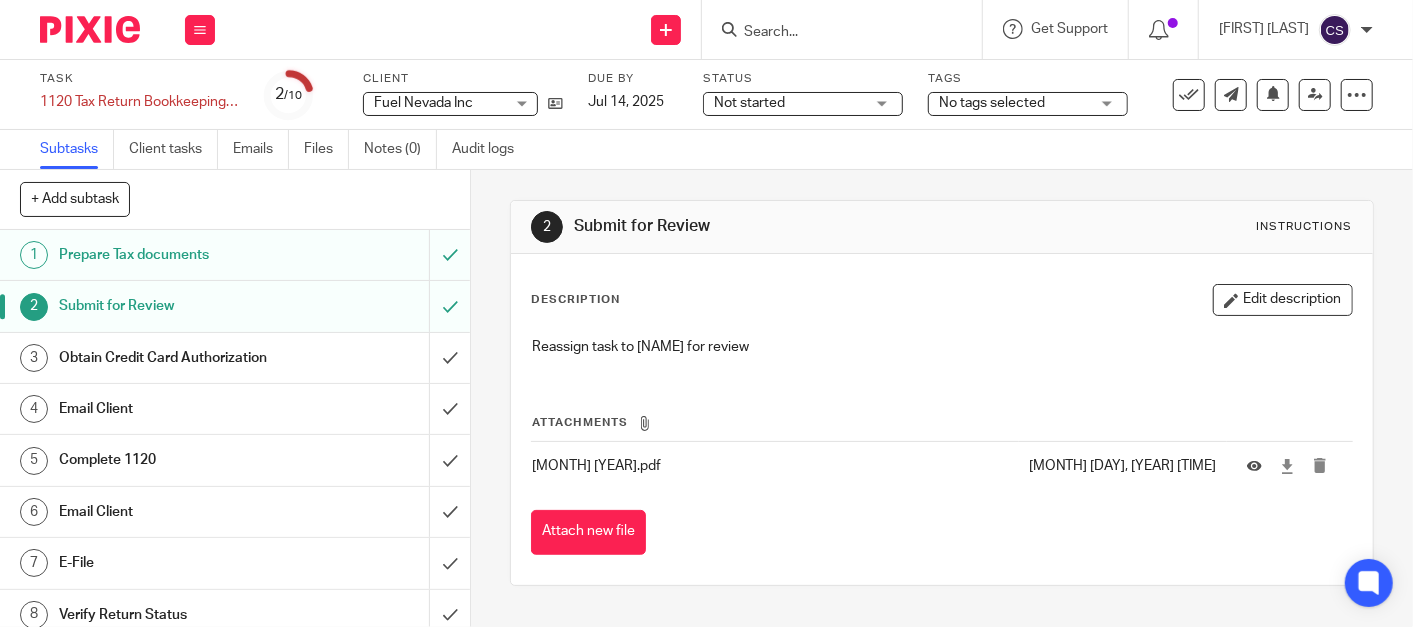 click on "Attach new file" at bounding box center [588, 532] 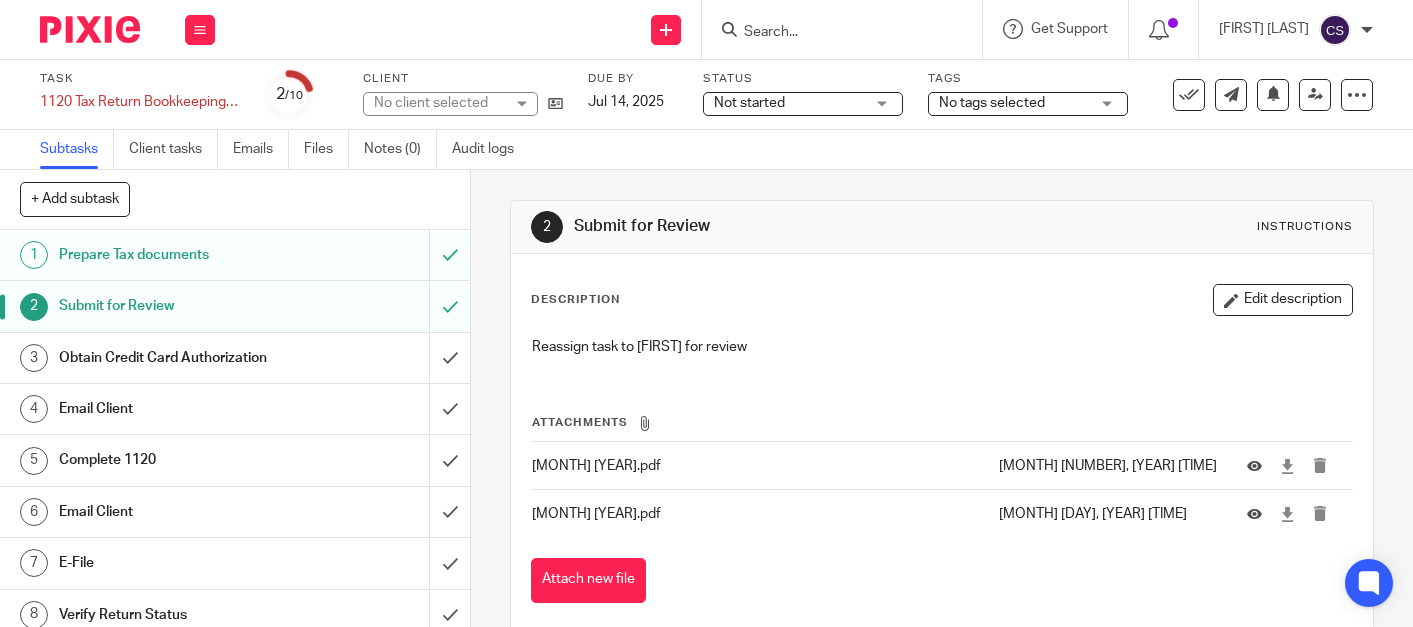 scroll, scrollTop: 0, scrollLeft: 0, axis: both 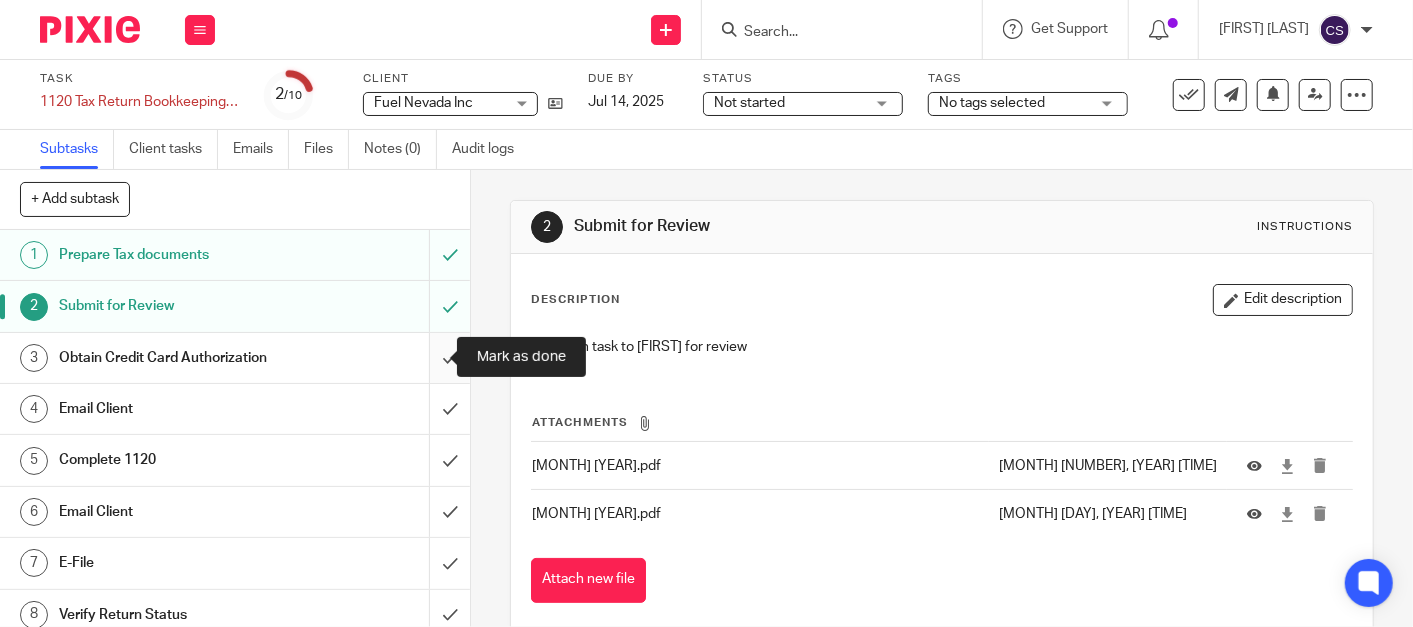 click at bounding box center (235, 358) 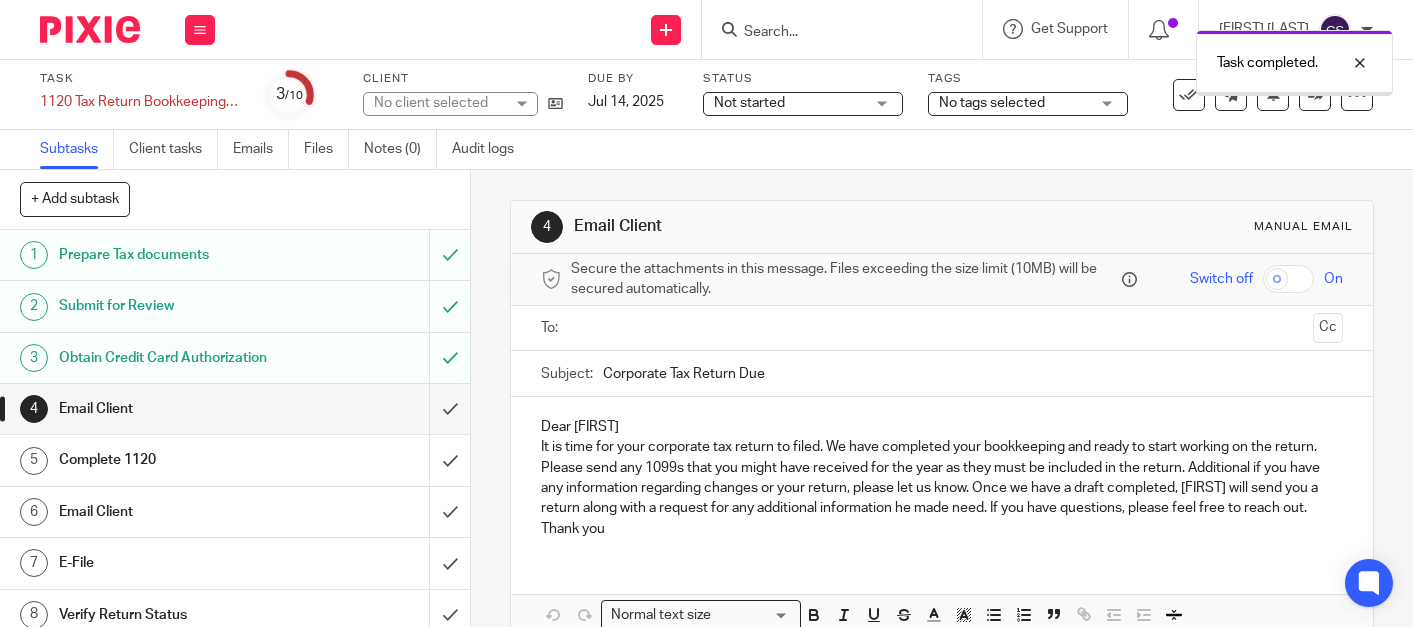 scroll, scrollTop: 0, scrollLeft: 0, axis: both 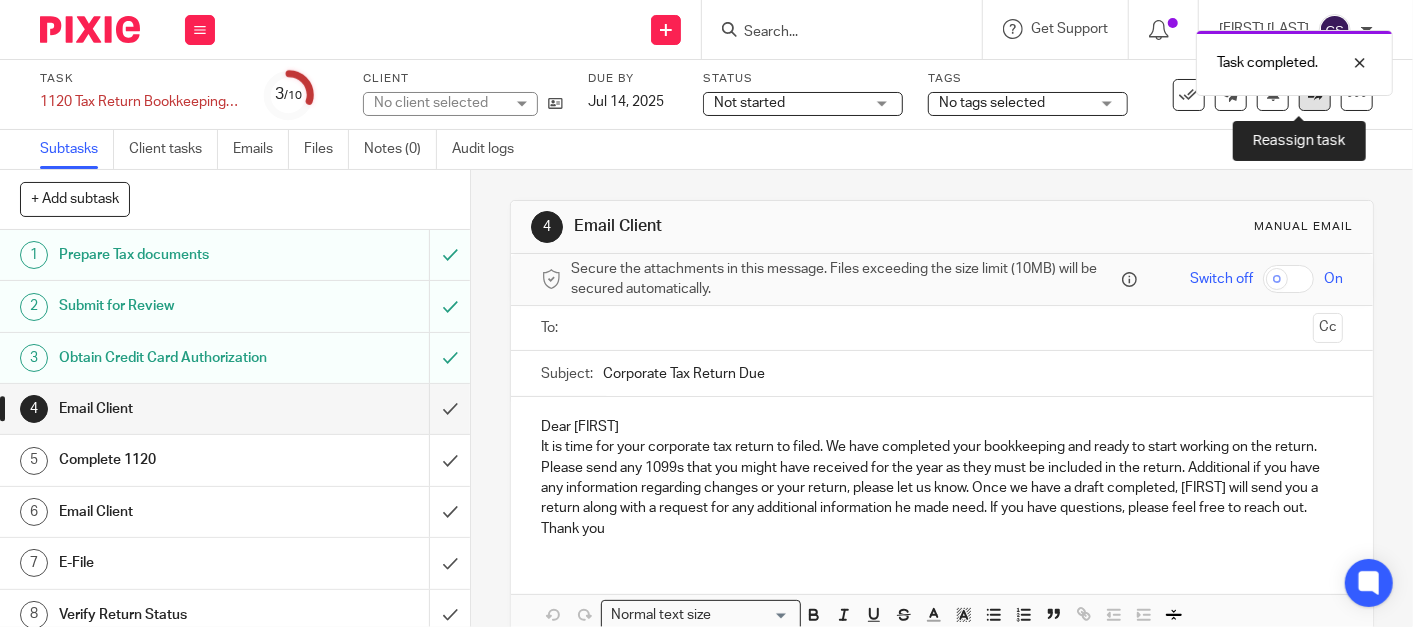 click at bounding box center [1315, 95] 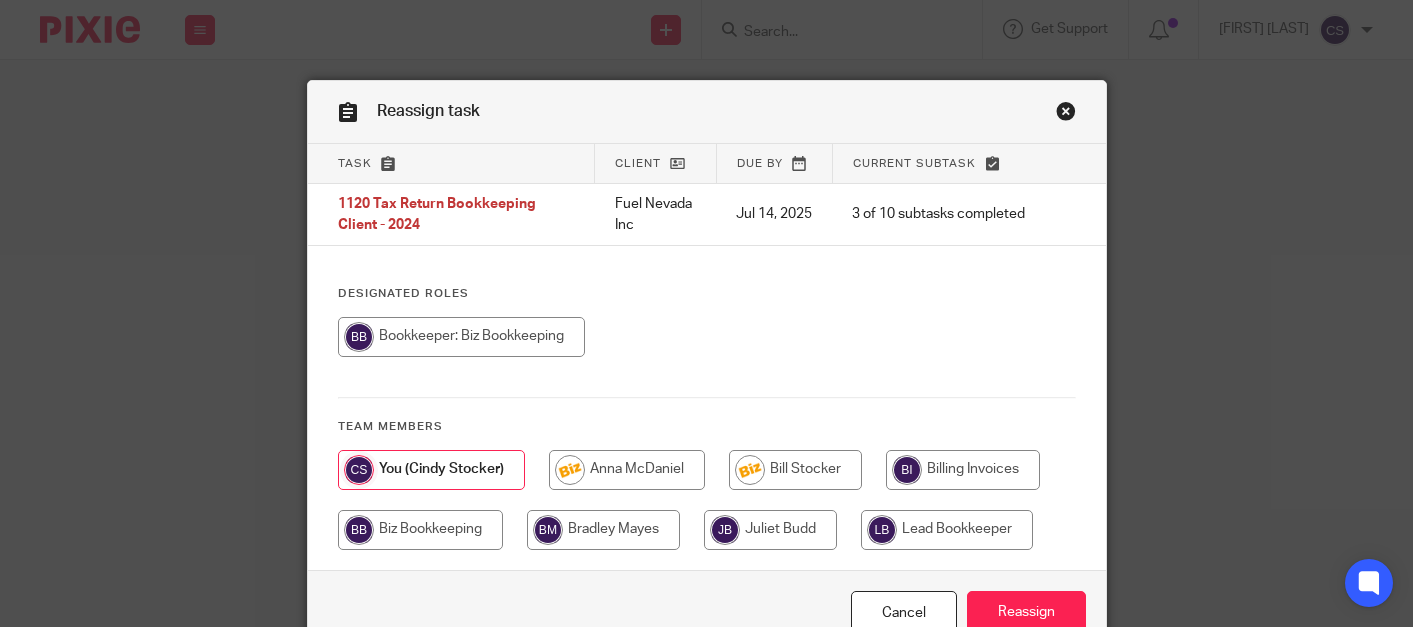 scroll, scrollTop: 0, scrollLeft: 0, axis: both 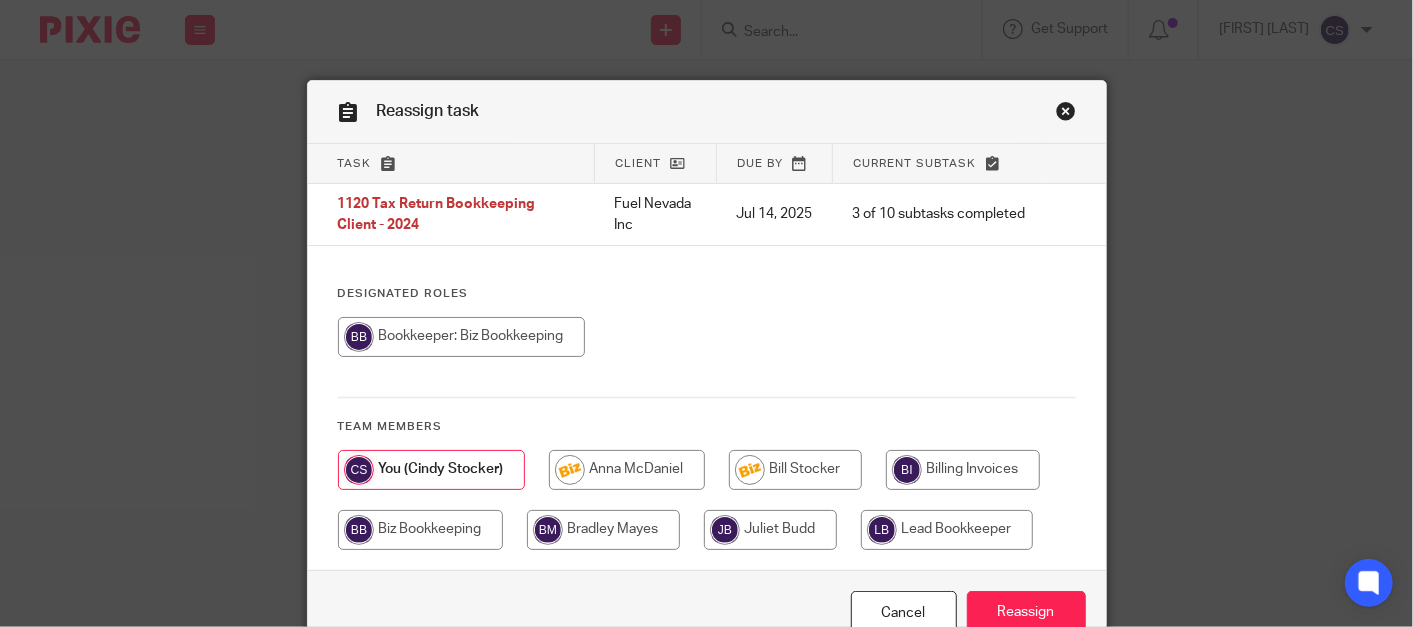 click at bounding box center (627, 470) 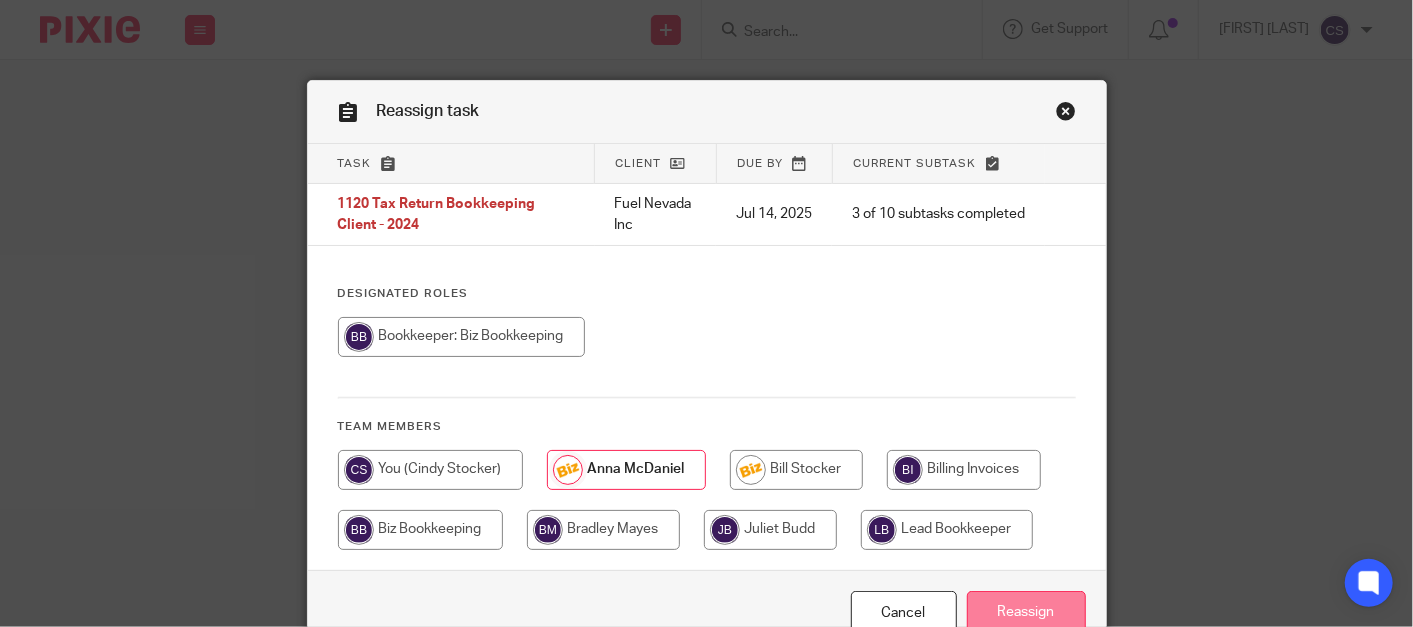 click on "Reassign" at bounding box center (1026, 612) 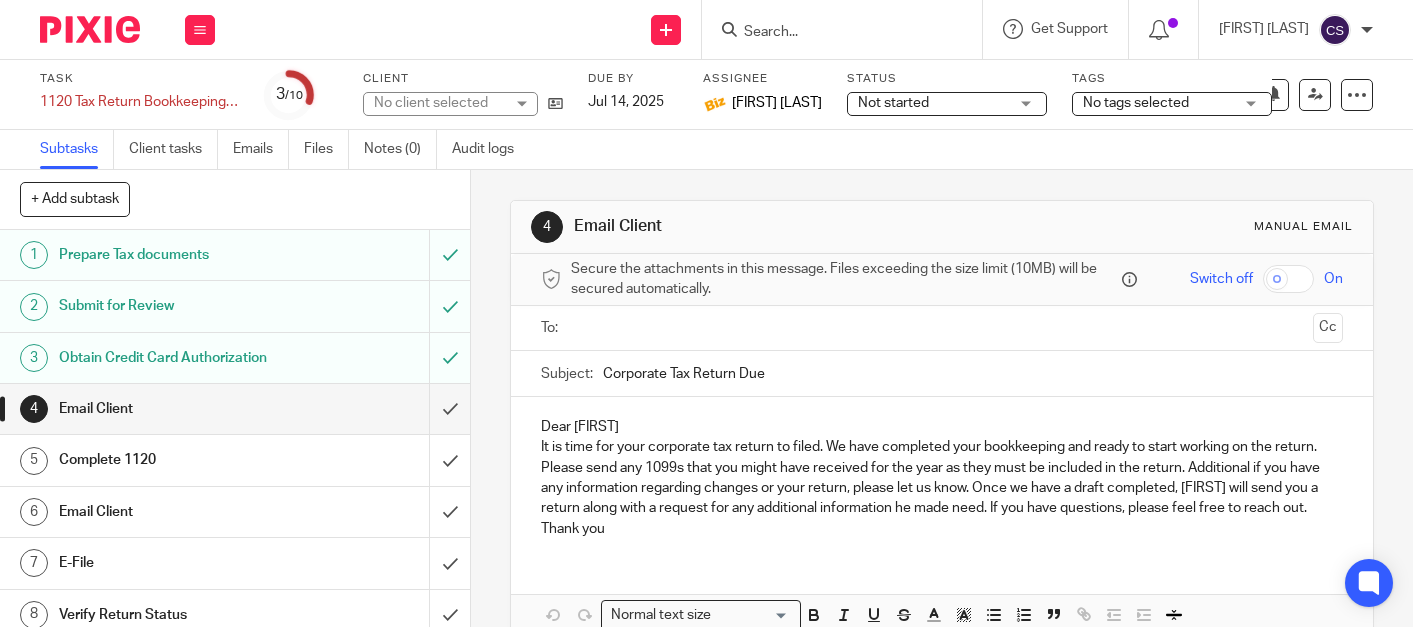 scroll, scrollTop: 0, scrollLeft: 0, axis: both 